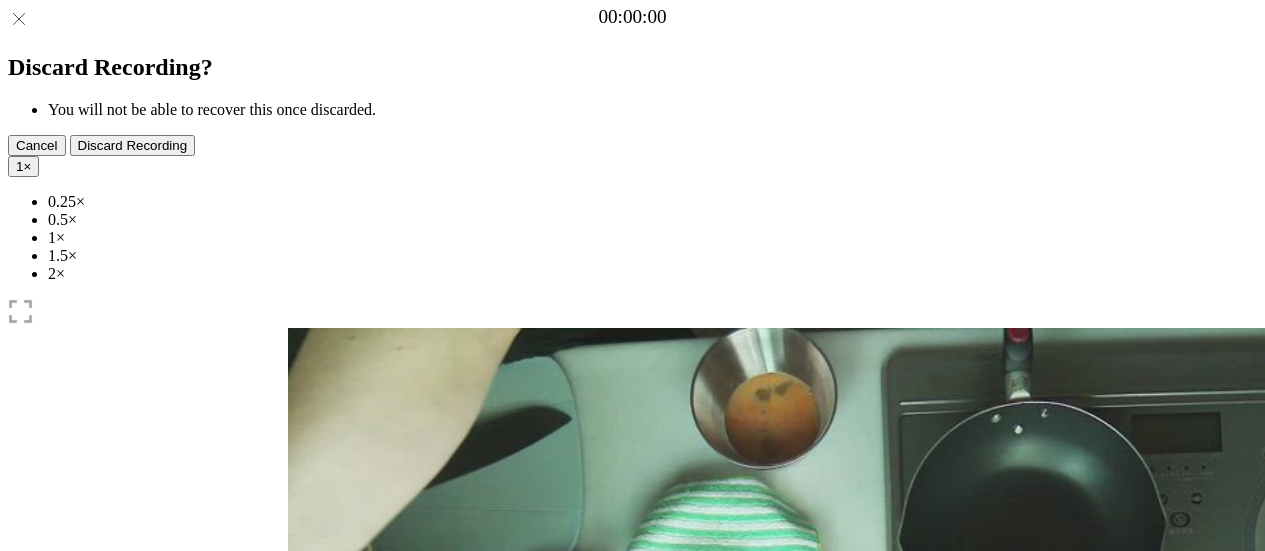 scroll, scrollTop: 0, scrollLeft: 0, axis: both 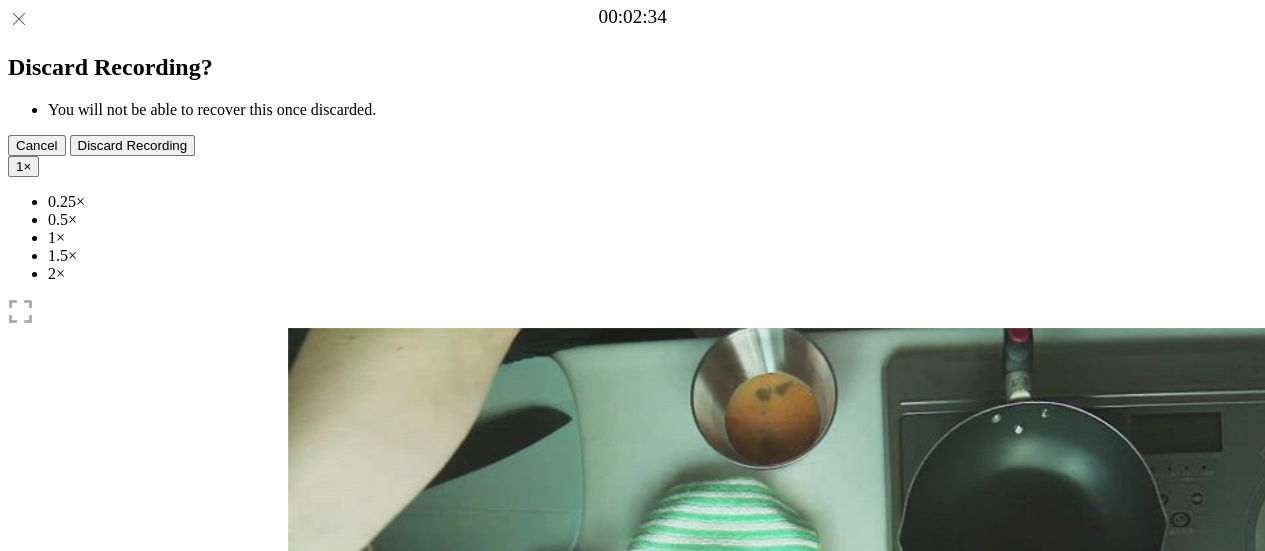 click at bounding box center [400, 1041] 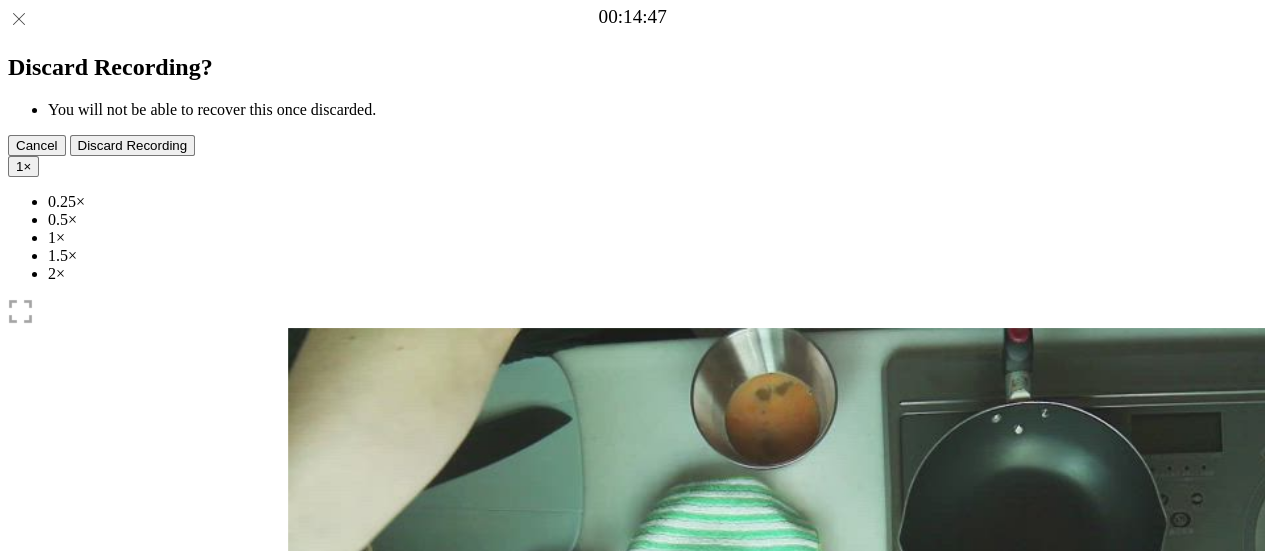 click at bounding box center [389, 1040] 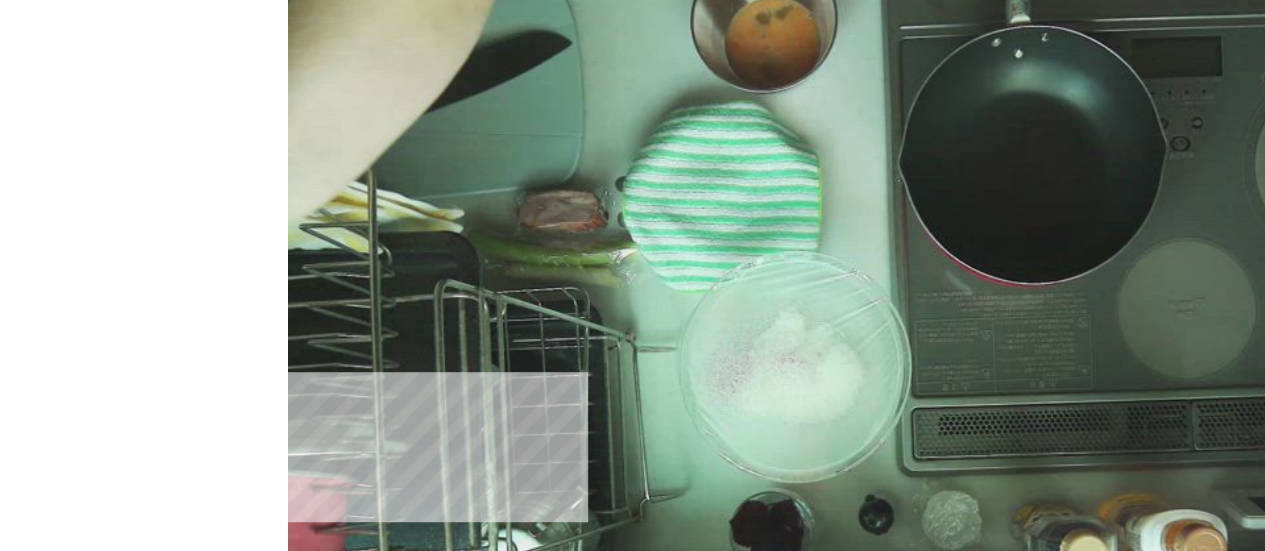 scroll, scrollTop: 651, scrollLeft: 0, axis: vertical 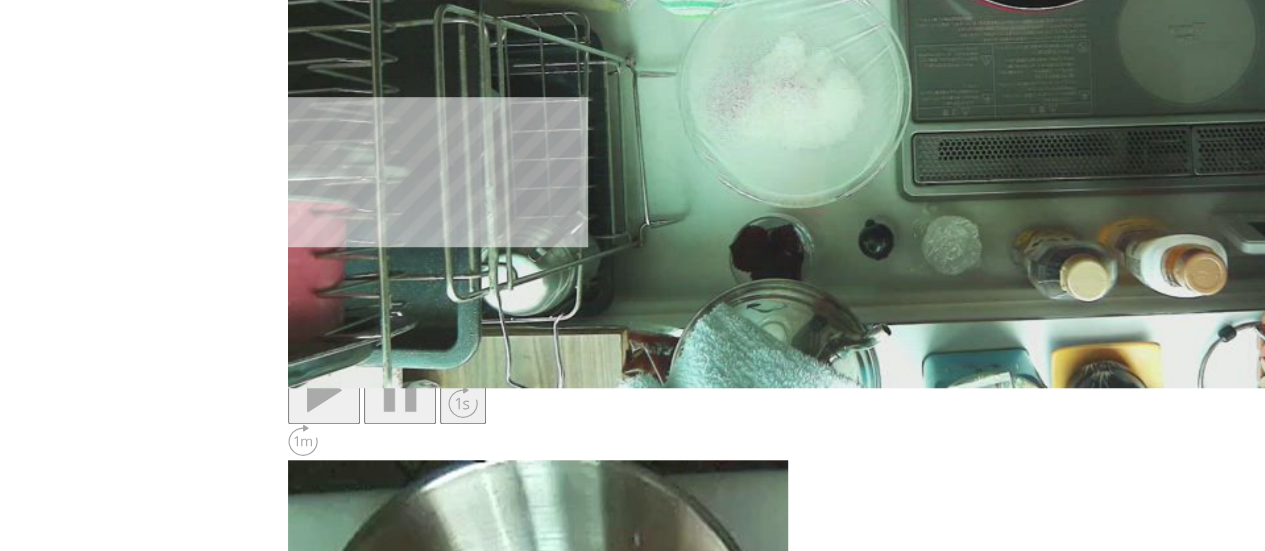 click on "**********" at bounding box center (381, 2461) 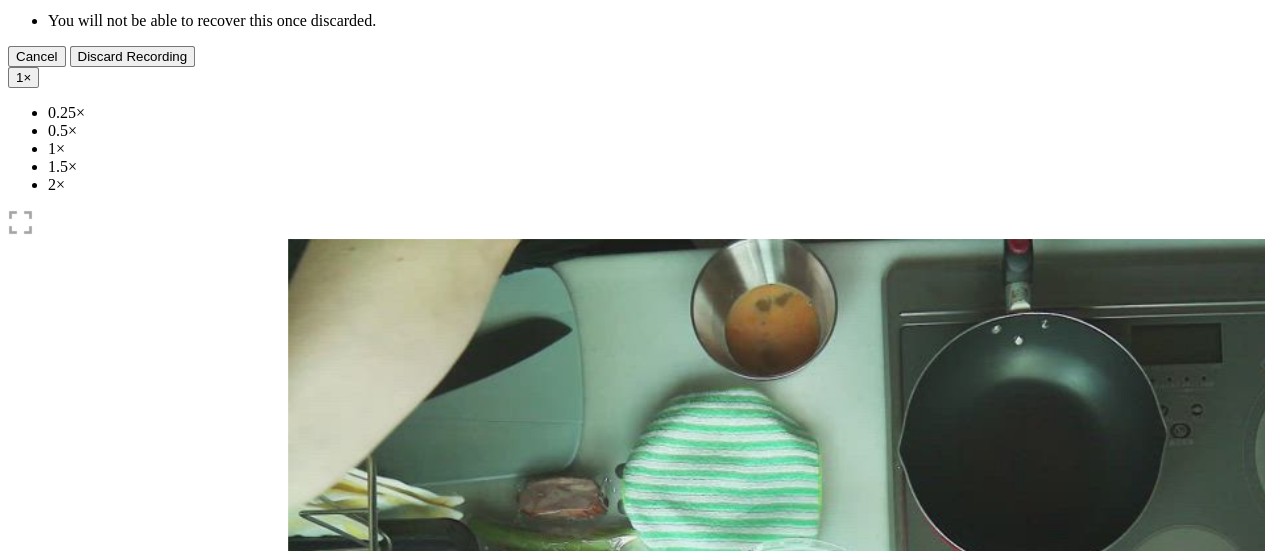 scroll, scrollTop: 88, scrollLeft: 0, axis: vertical 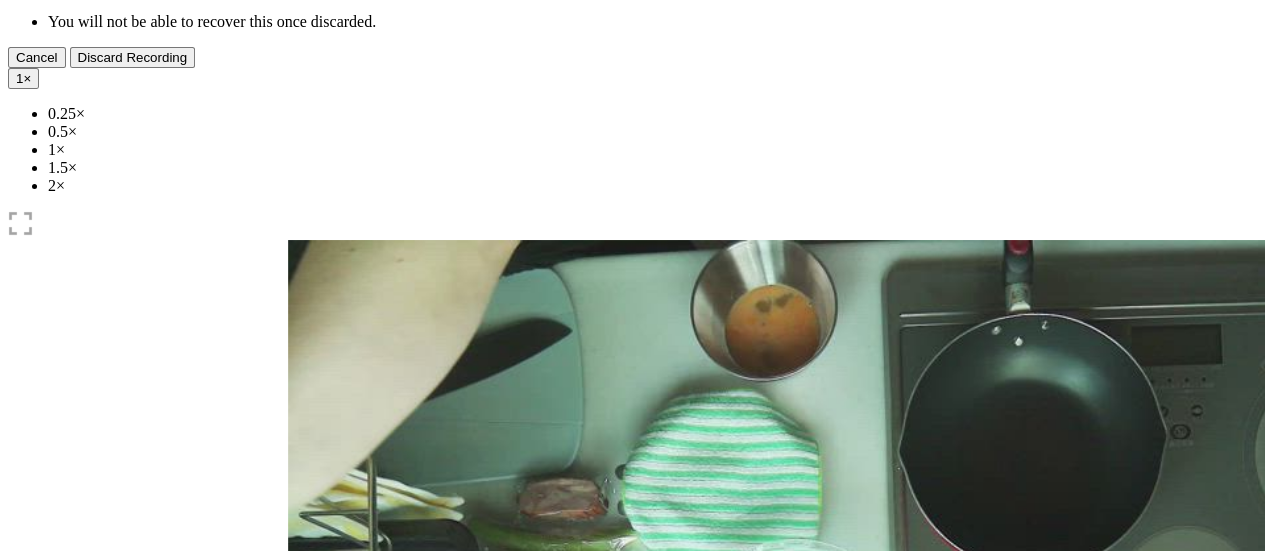 click at bounding box center [324, 953] 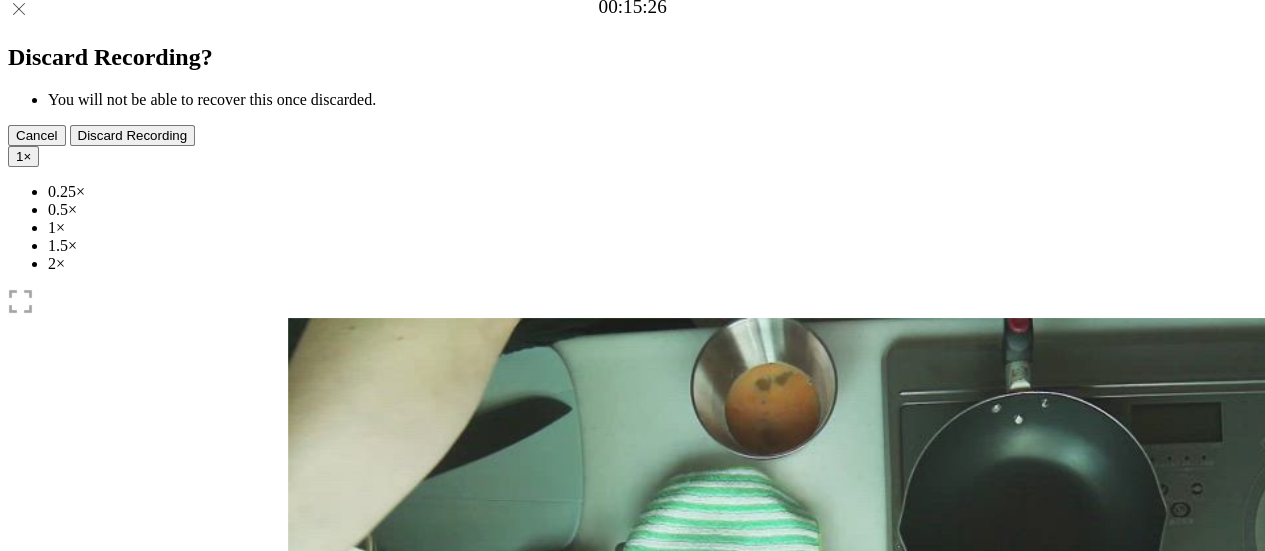 scroll, scrollTop: 0, scrollLeft: 0, axis: both 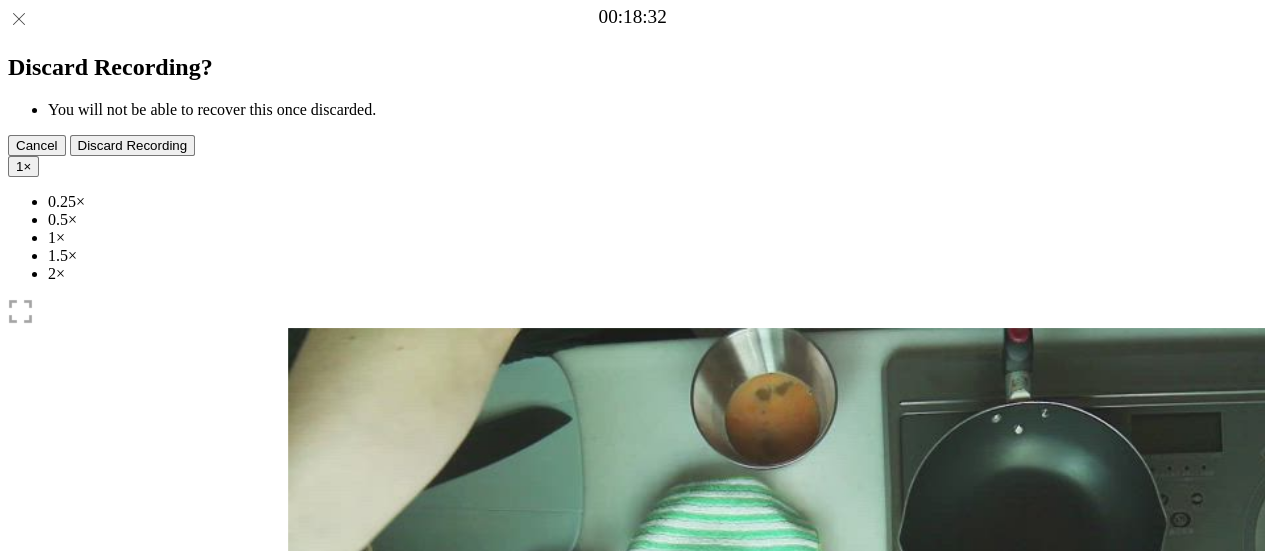 click at bounding box center [410, 1040] 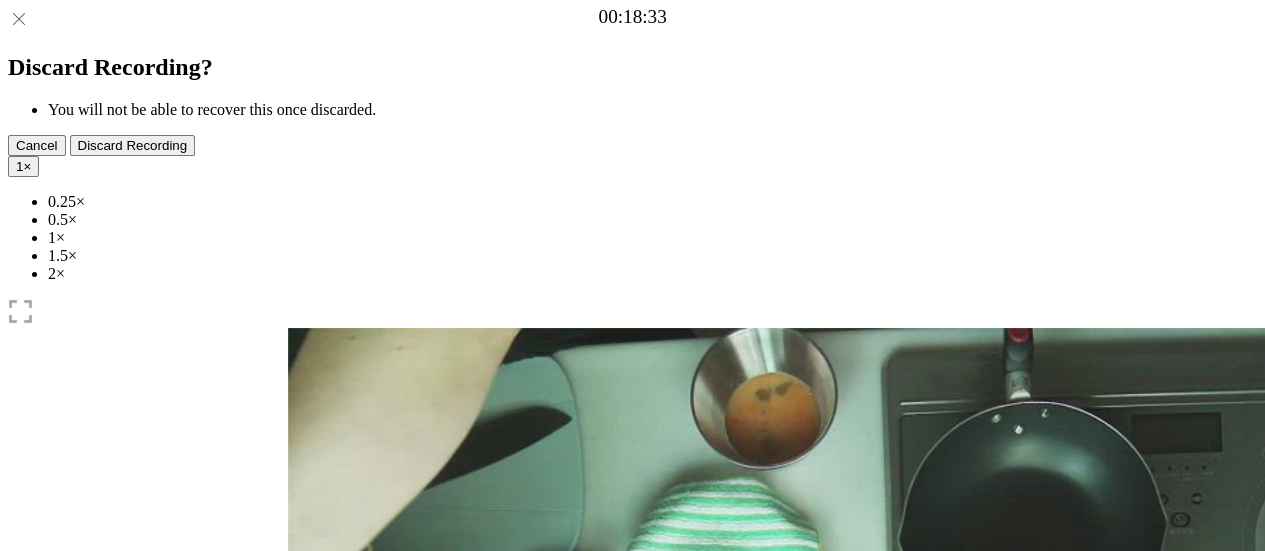 click on "1 ×" at bounding box center [23, 166] 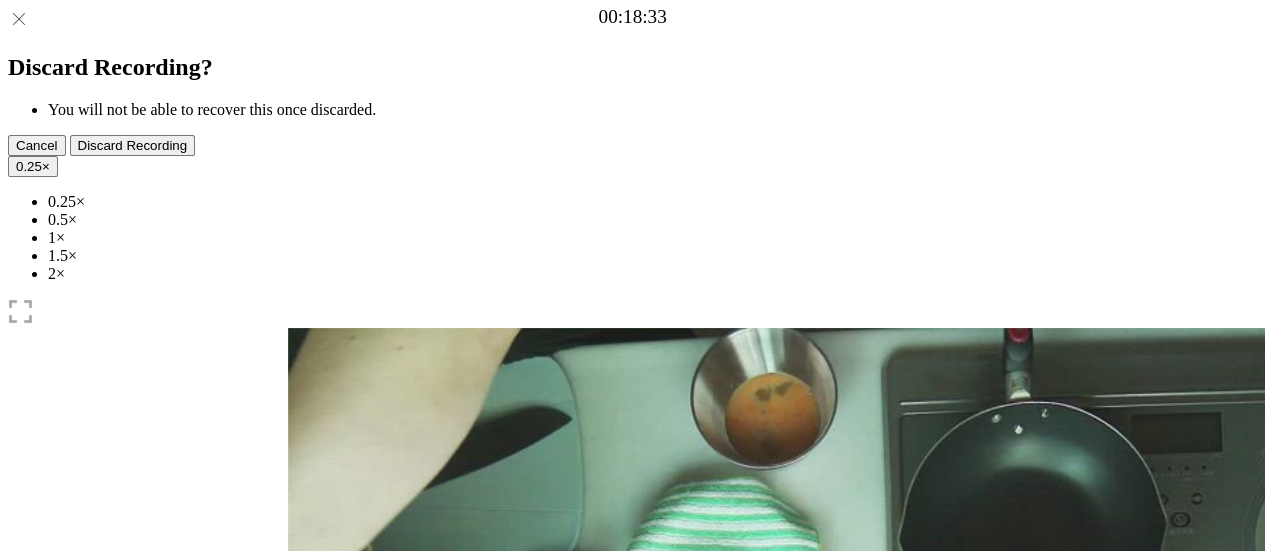 click at bounding box center [324, 1041] 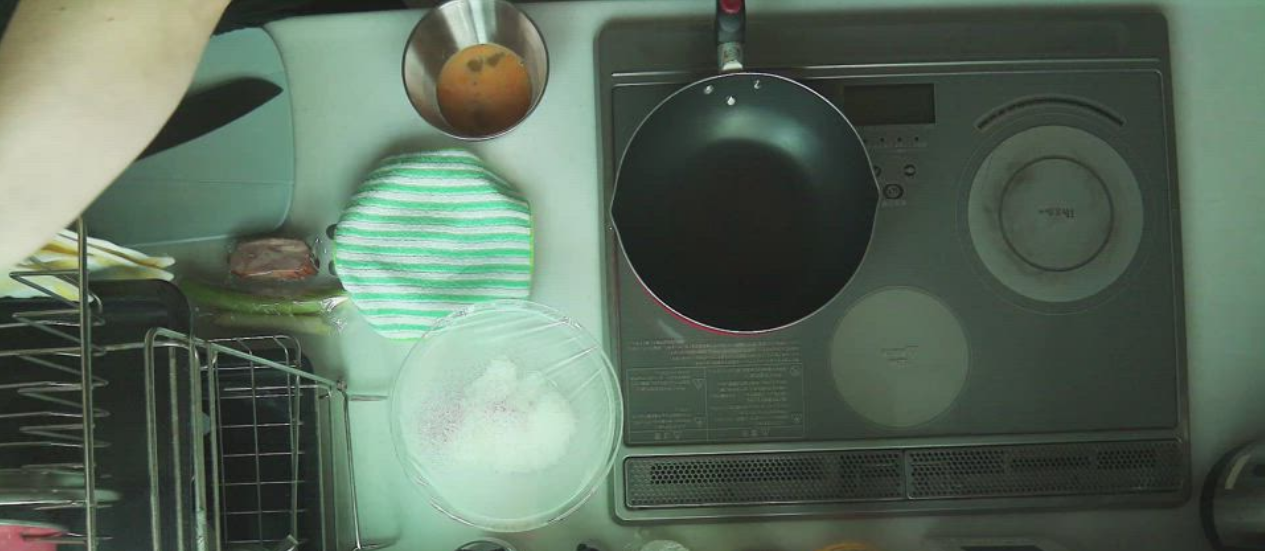 click at bounding box center (389, 1040) 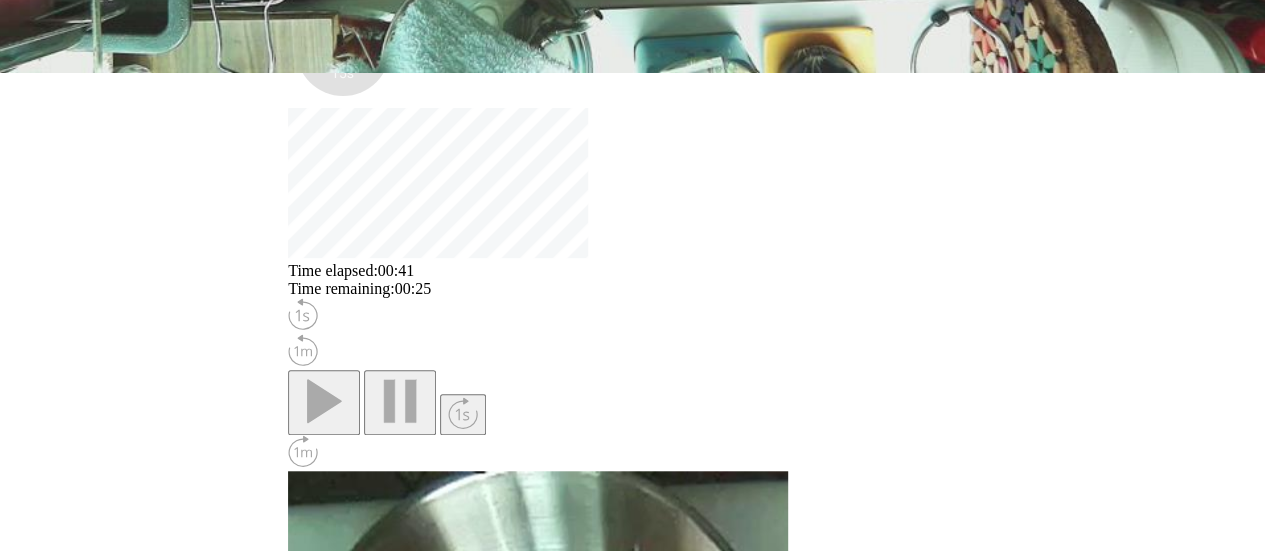 scroll, scrollTop: 699, scrollLeft: 0, axis: vertical 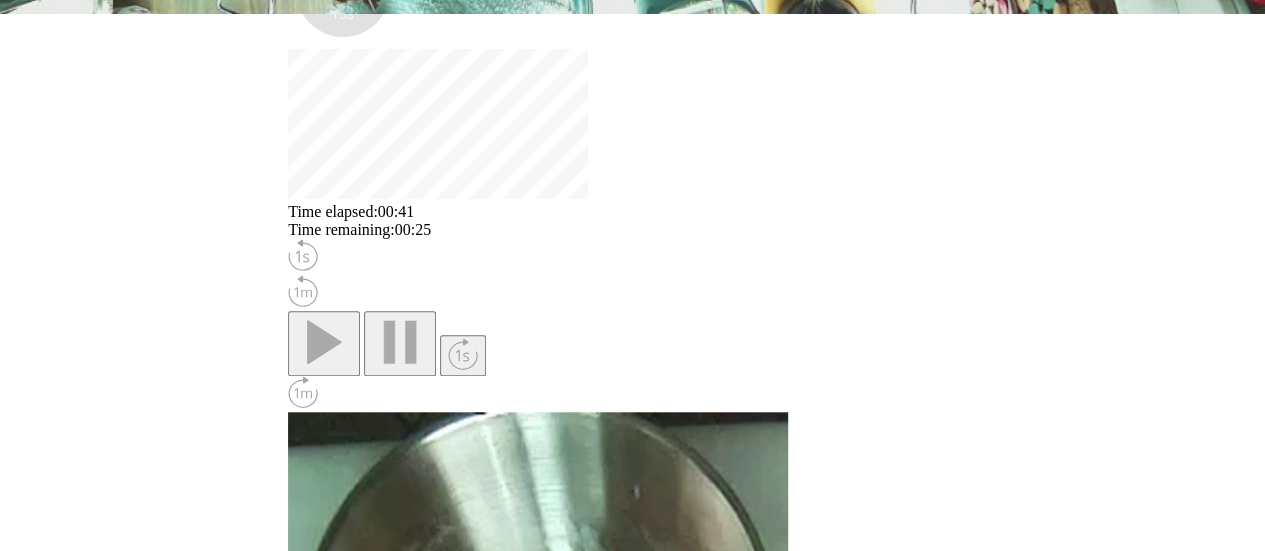click on "**********" at bounding box center (381, 2413) 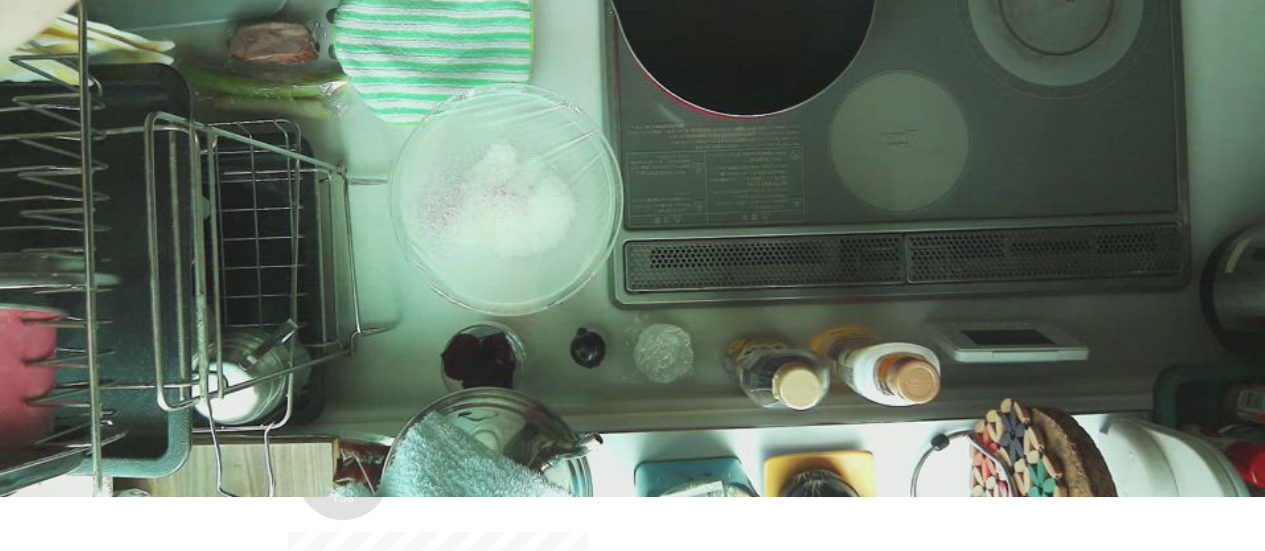 scroll, scrollTop: 213, scrollLeft: 0, axis: vertical 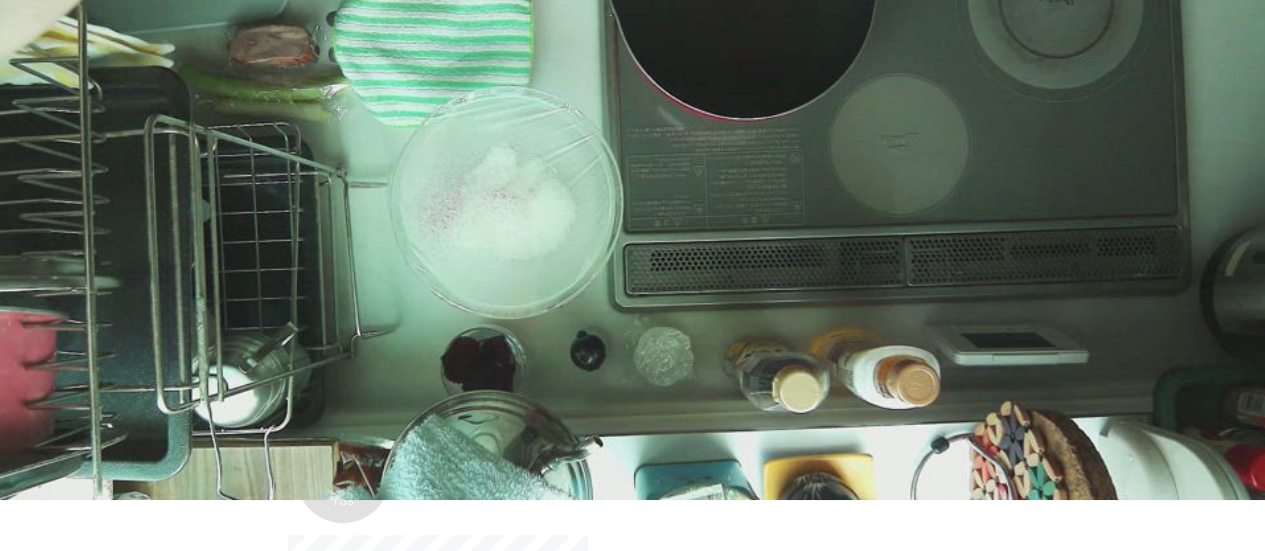 click at bounding box center (324, 828) 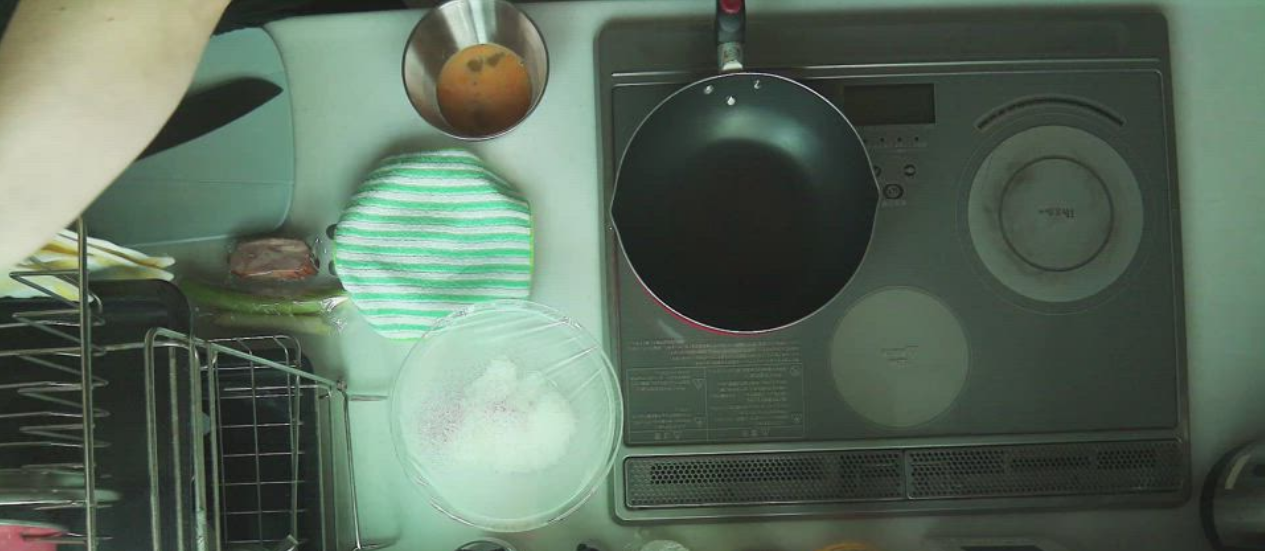 click at bounding box center (400, 1041) 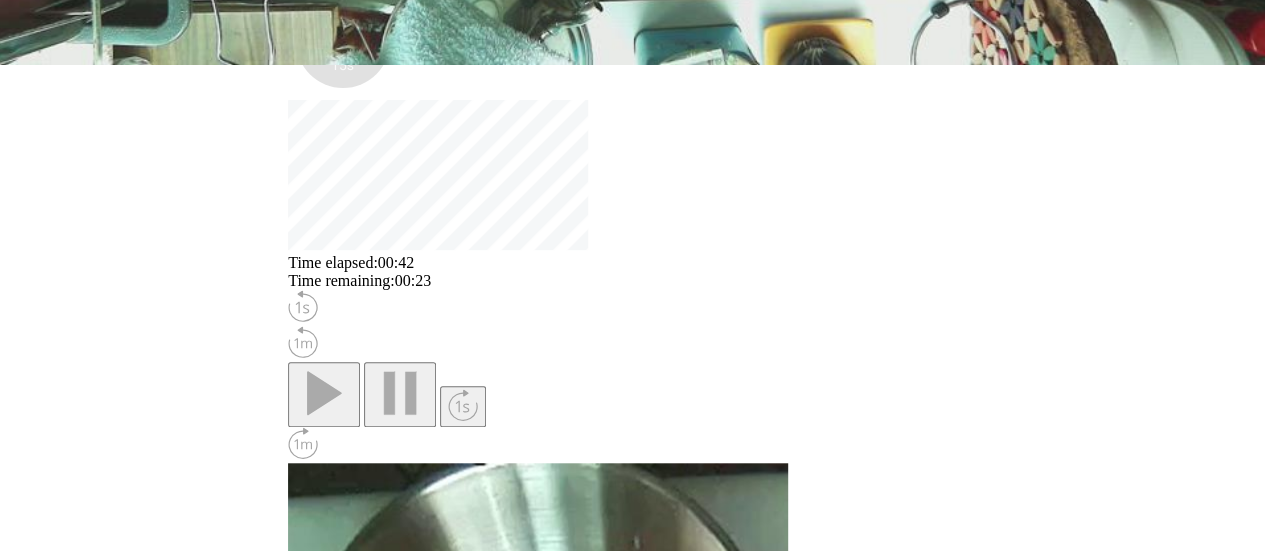scroll, scrollTop: 699, scrollLeft: 0, axis: vertical 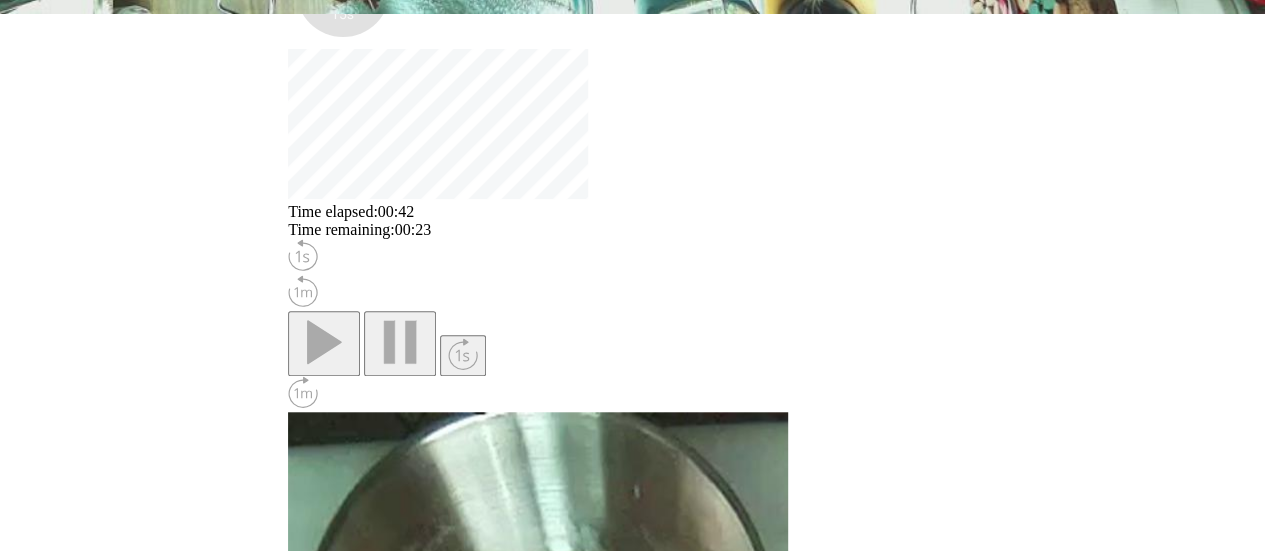 click on "切り抜く" at bounding box center (509, 2413) 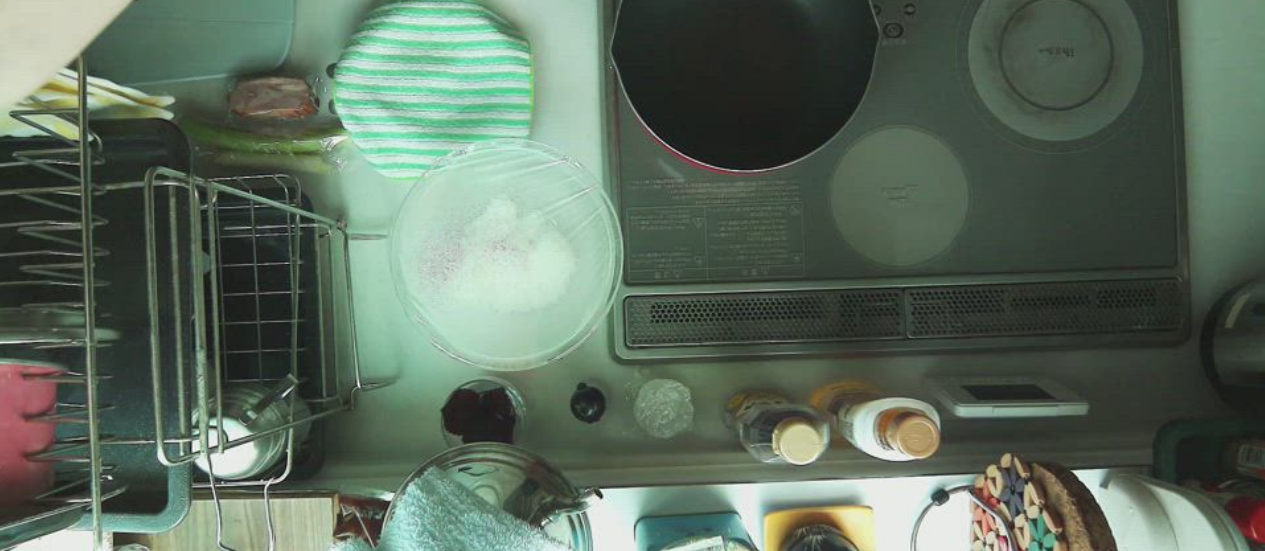 scroll, scrollTop: 149, scrollLeft: 0, axis: vertical 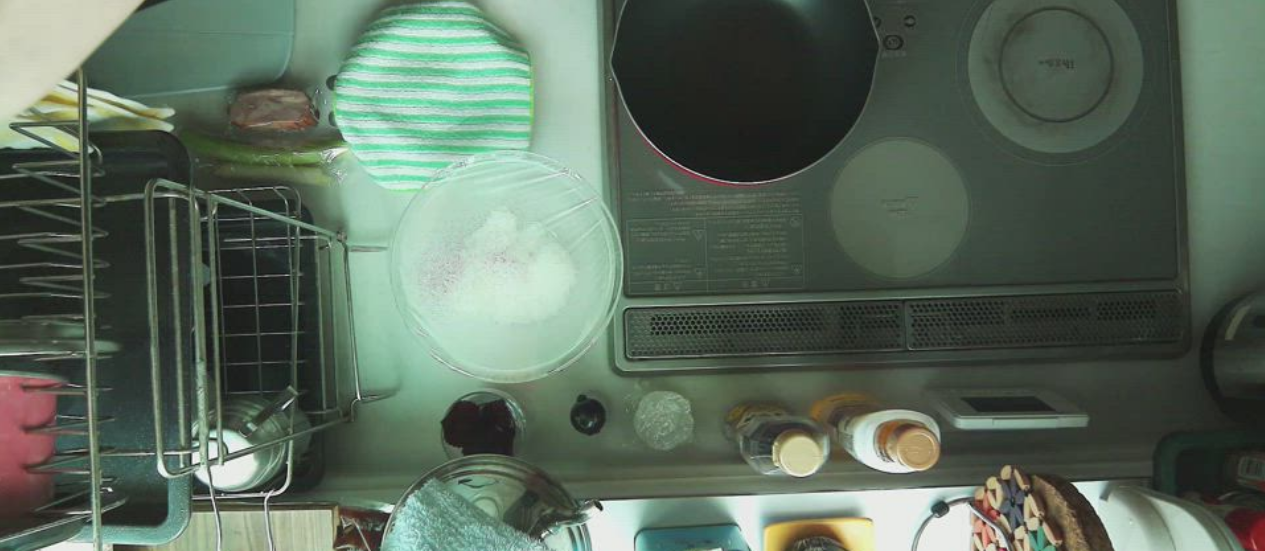 click on "Time elapsed:  00:42
Time remaining:  00:23" at bounding box center (632, 771) 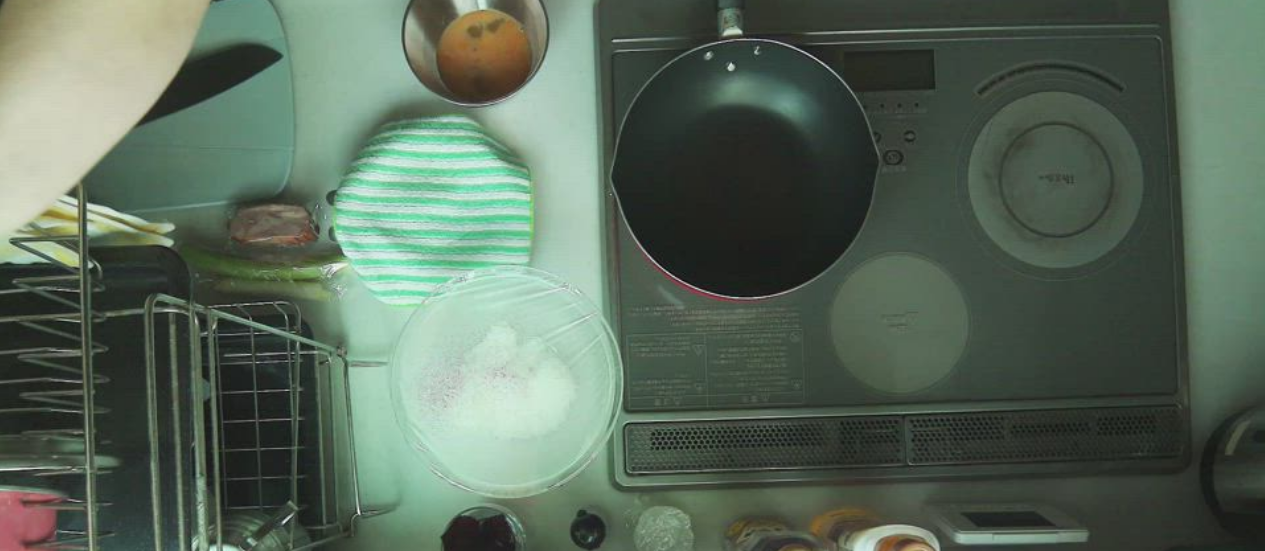 scroll, scrollTop: 101, scrollLeft: 0, axis: vertical 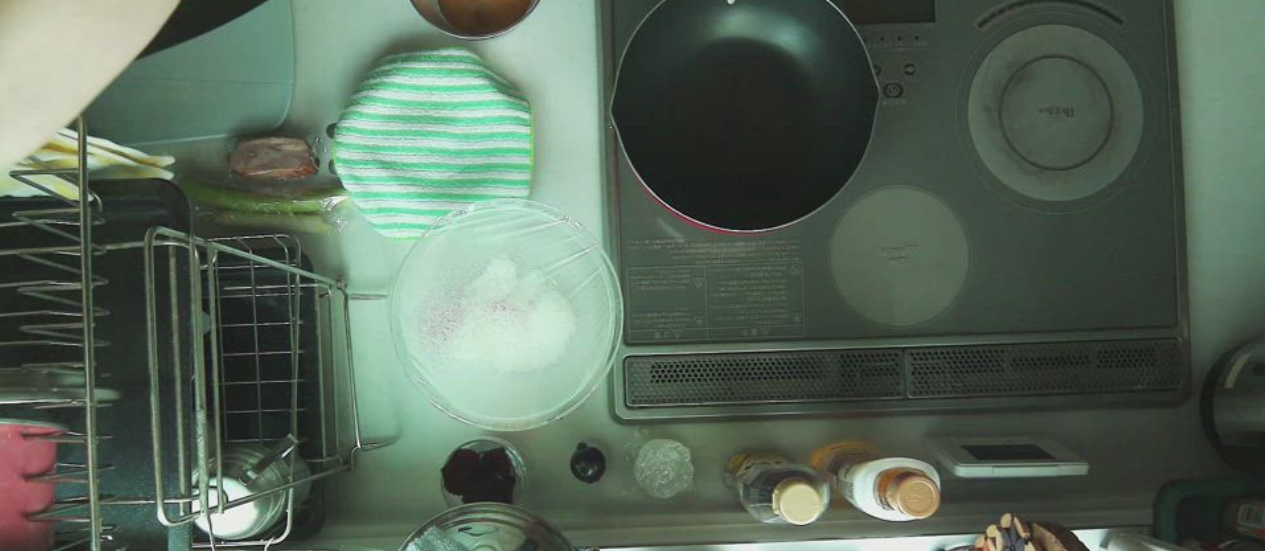 click at bounding box center (324, 940) 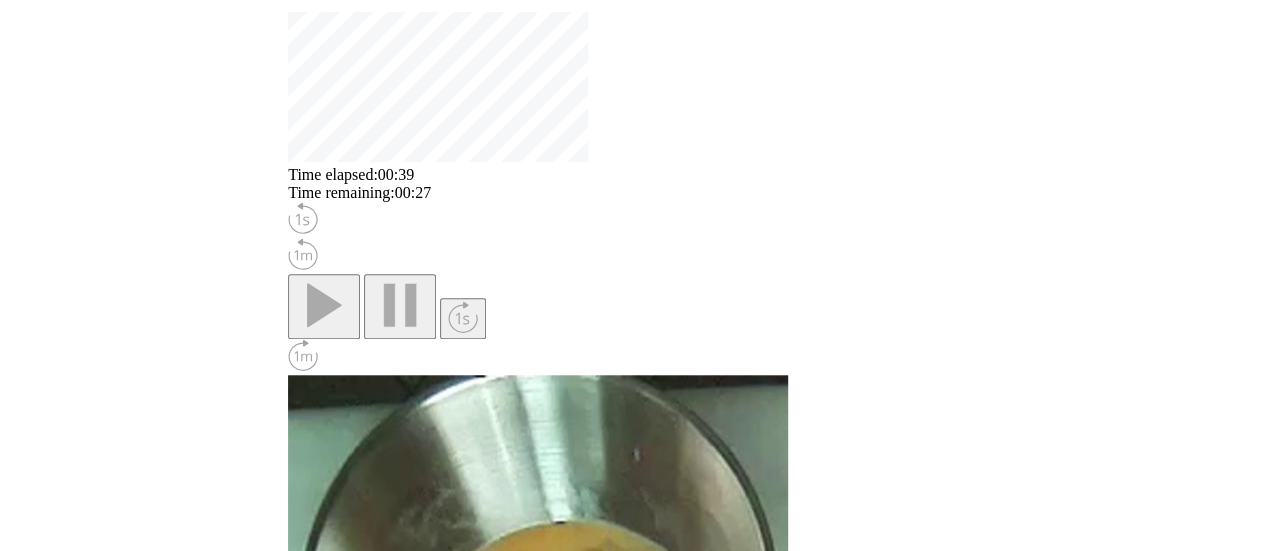 scroll, scrollTop: 741, scrollLeft: 0, axis: vertical 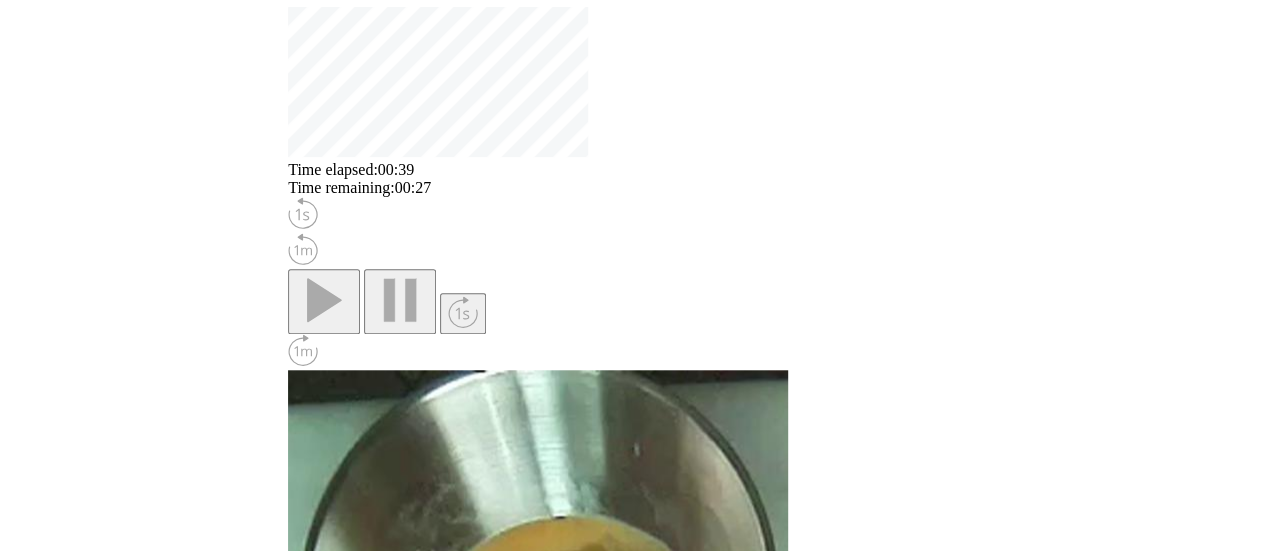 click on "削除" at bounding box center [828, 2411] 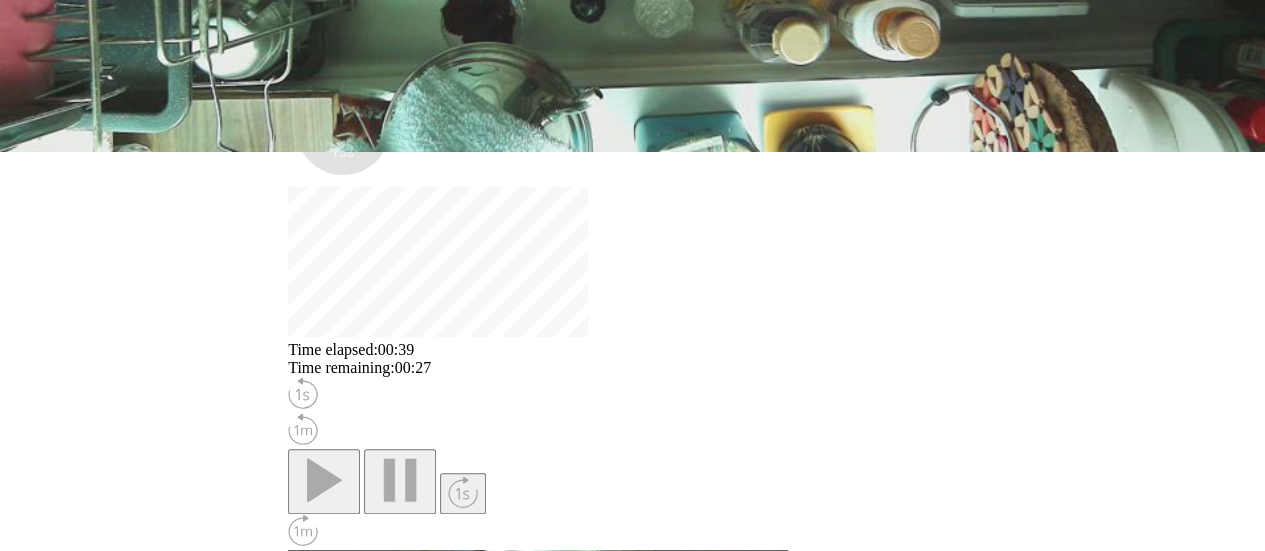 scroll, scrollTop: 588, scrollLeft: 0, axis: vertical 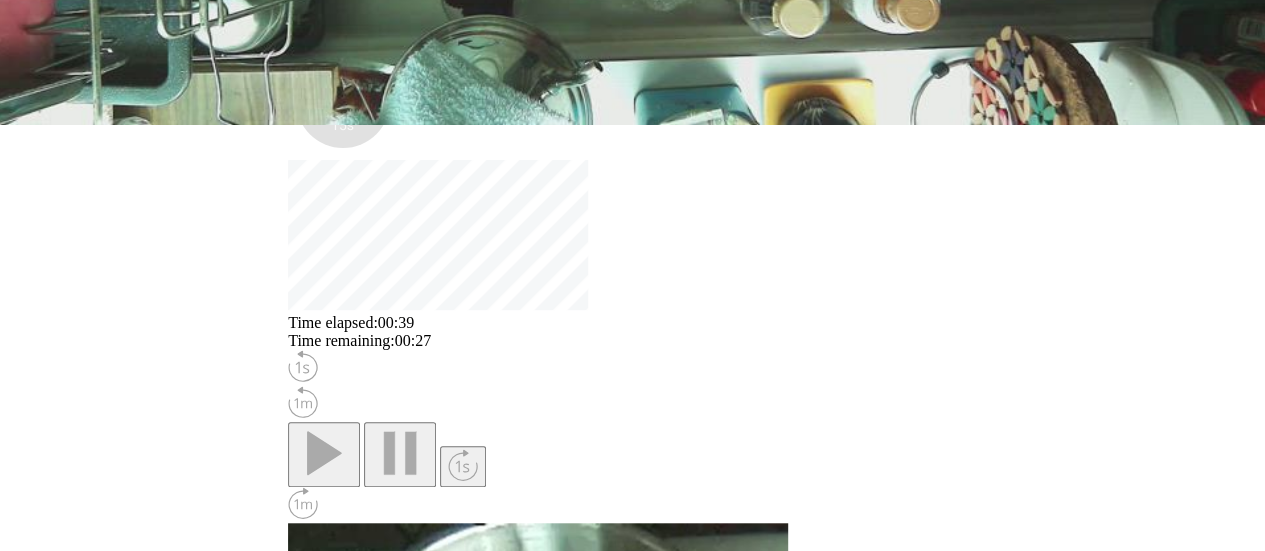 click on "**********" at bounding box center [381, 2524] 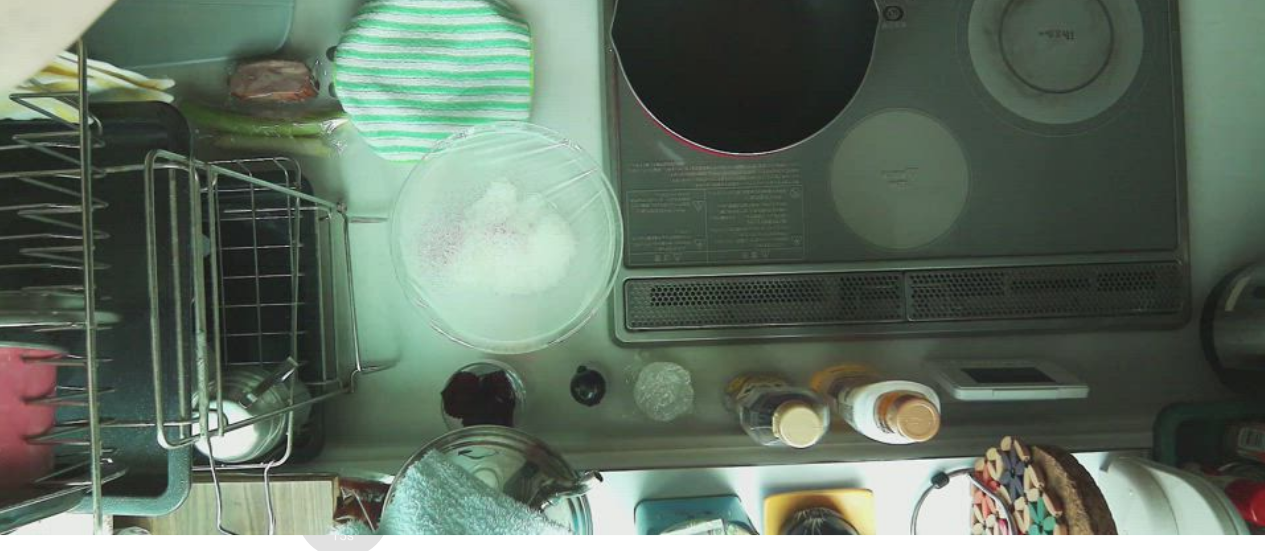 scroll, scrollTop: 0, scrollLeft: 0, axis: both 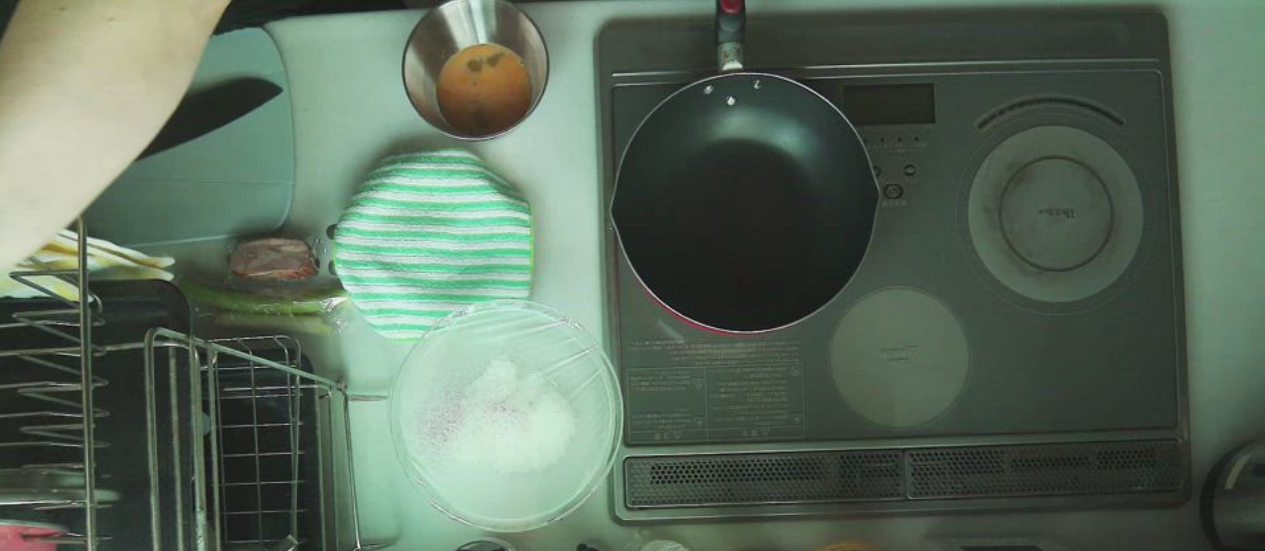 click at bounding box center (324, 1041) 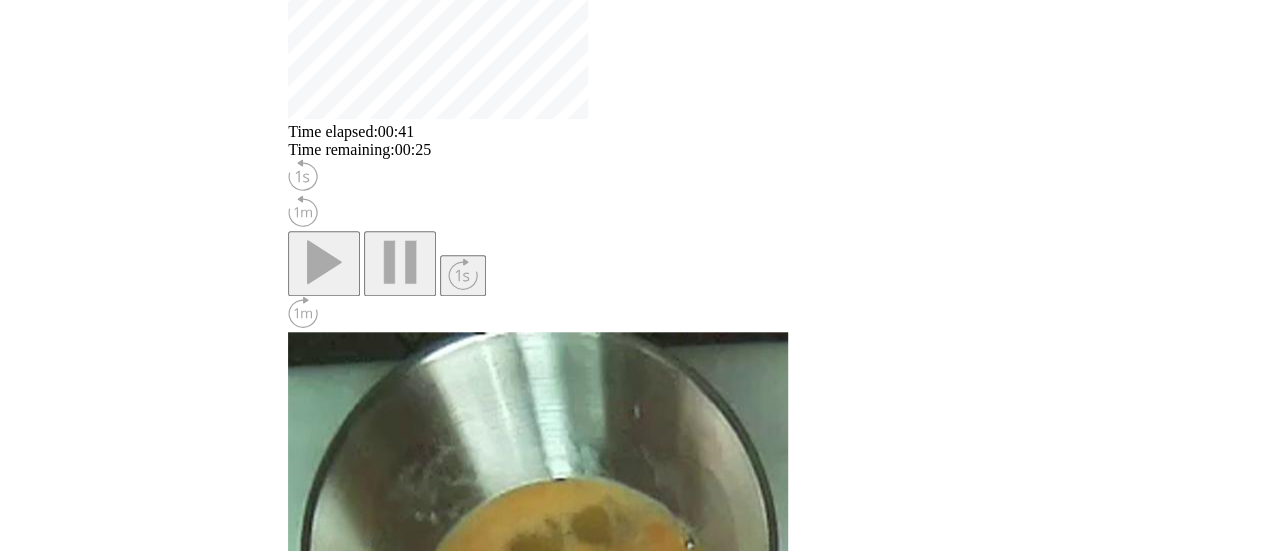 scroll, scrollTop: 778, scrollLeft: 0, axis: vertical 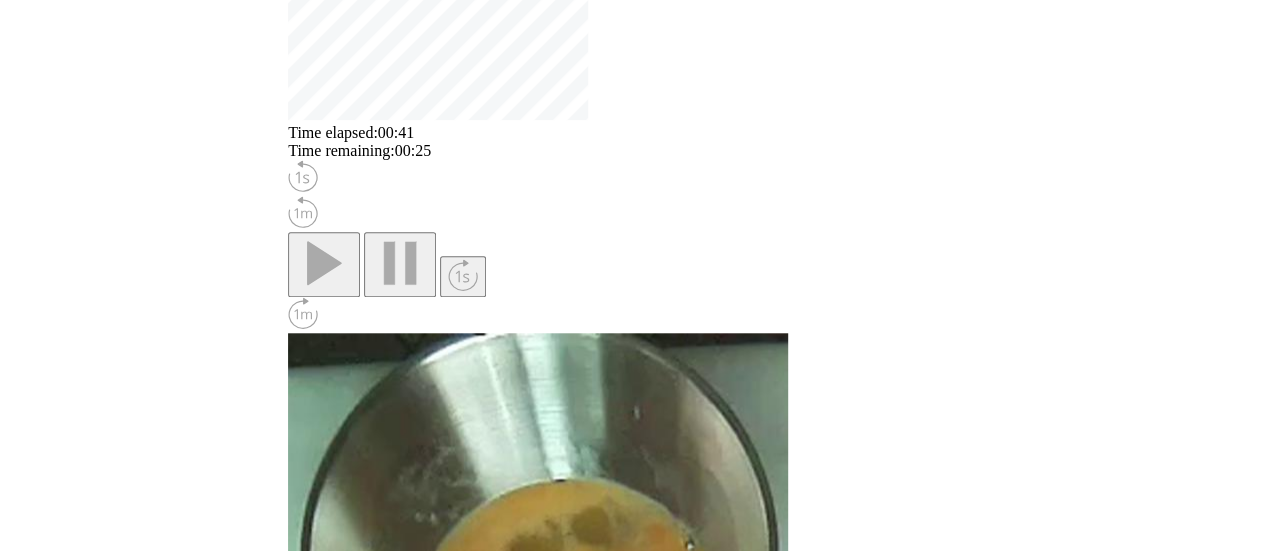 click on "**********" at bounding box center (381, 2334) 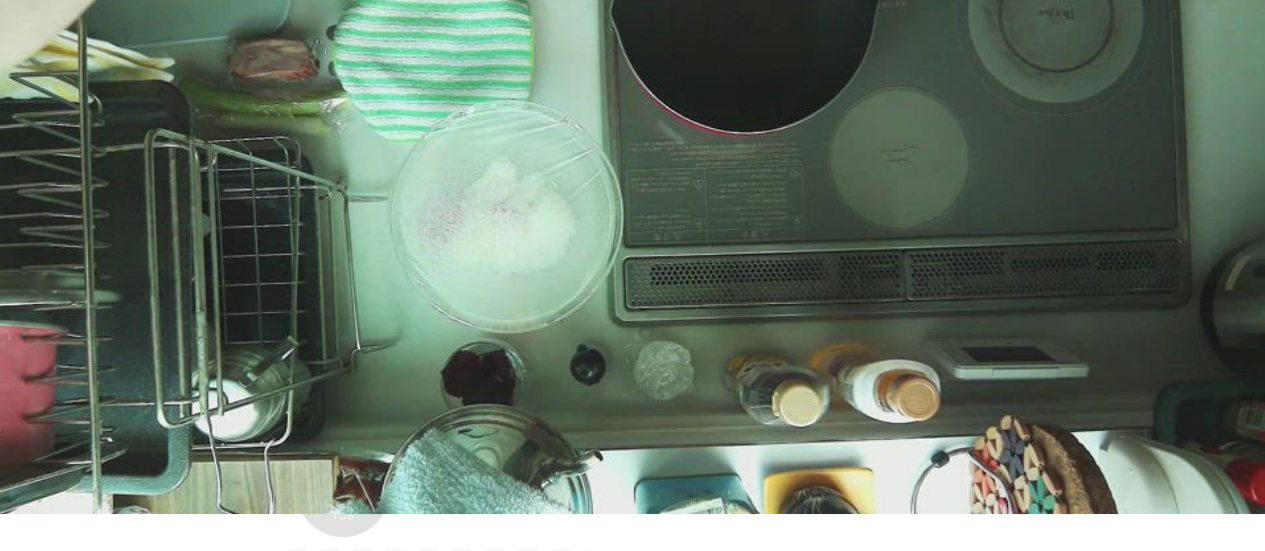 scroll, scrollTop: 198, scrollLeft: 0, axis: vertical 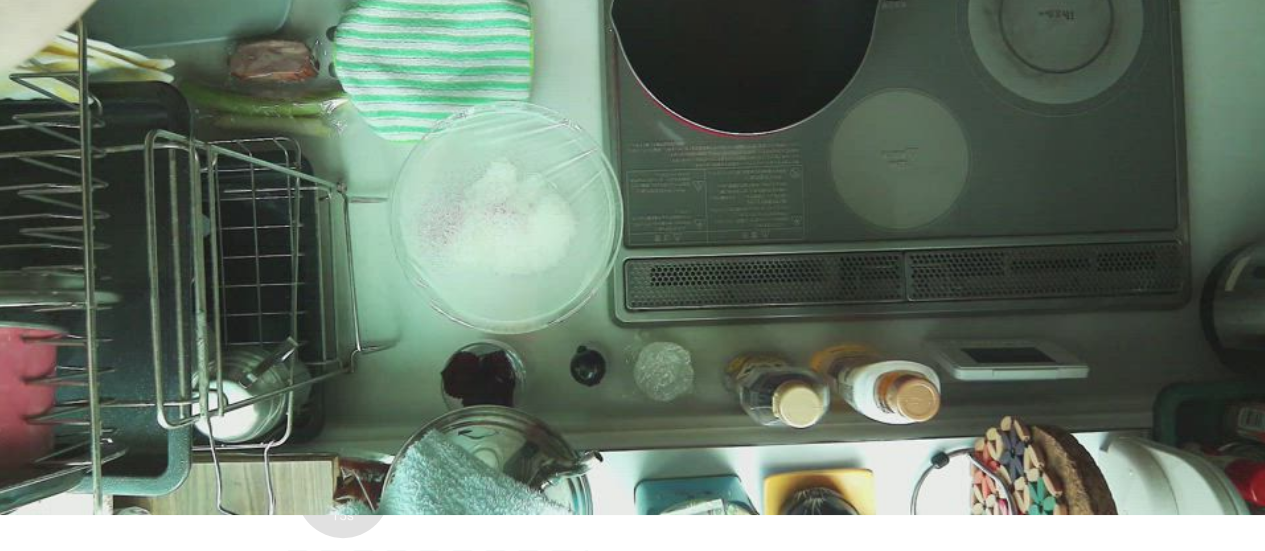 click on "Time elapsed:  00:41
Time remaining:  00:25" at bounding box center [632, 722] 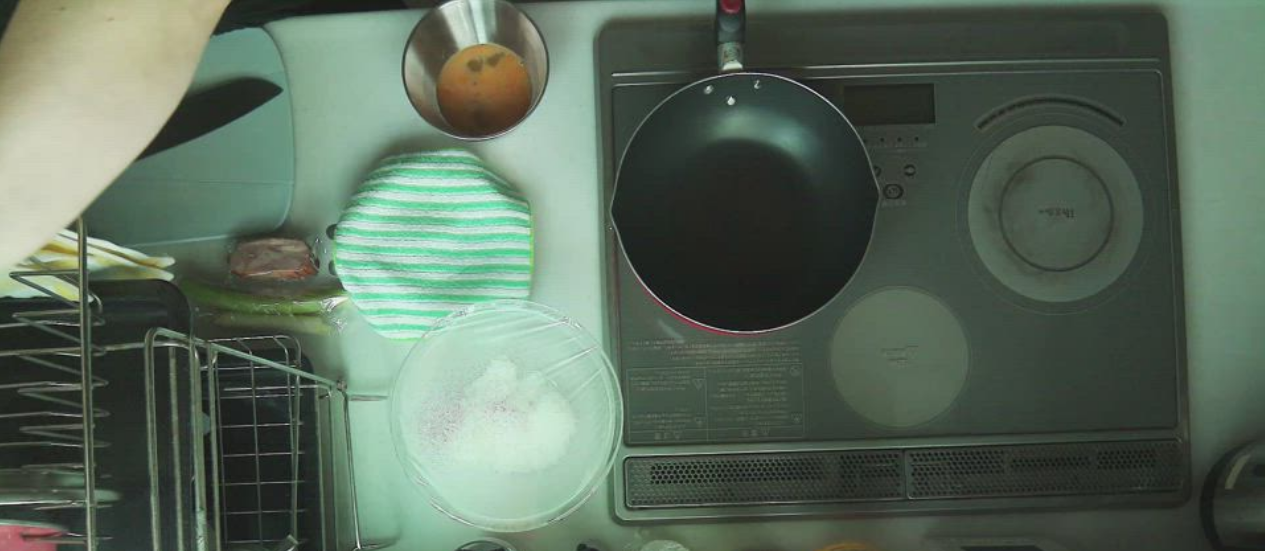 click on "Time elapsed:  00:25
Time remaining:  00:41" at bounding box center [632, 920] 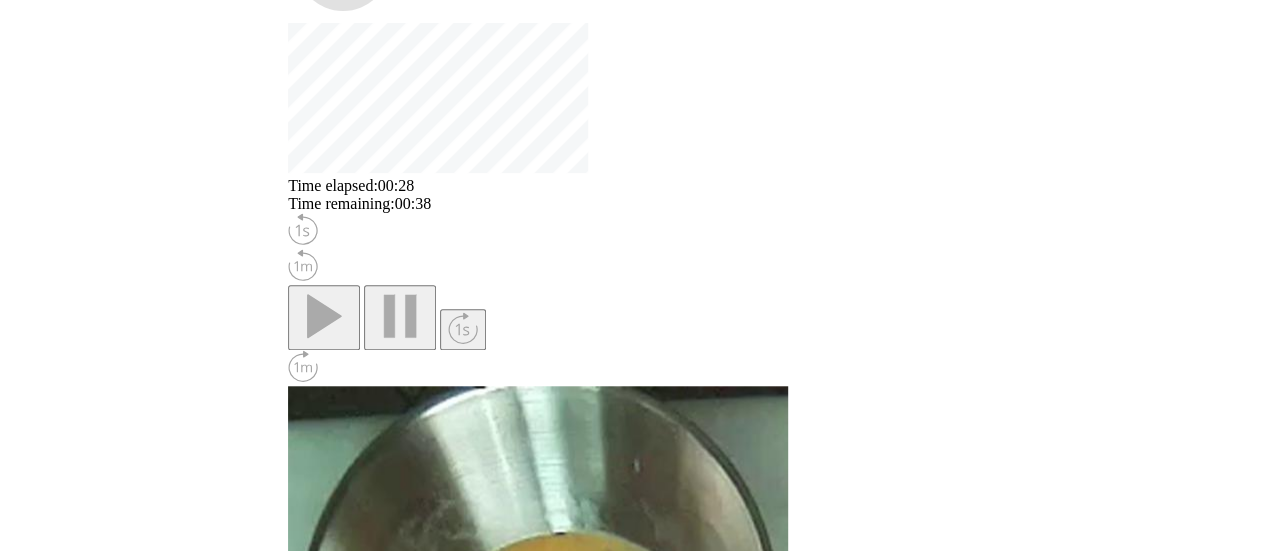 scroll, scrollTop: 779, scrollLeft: 0, axis: vertical 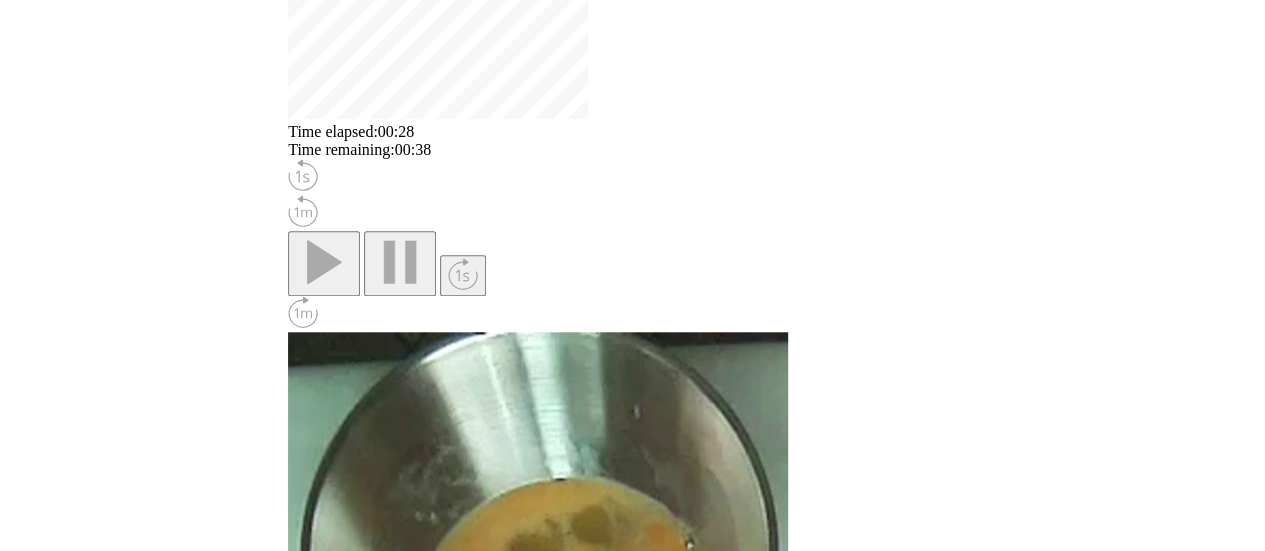 click on "**********" at bounding box center [381, 2333] 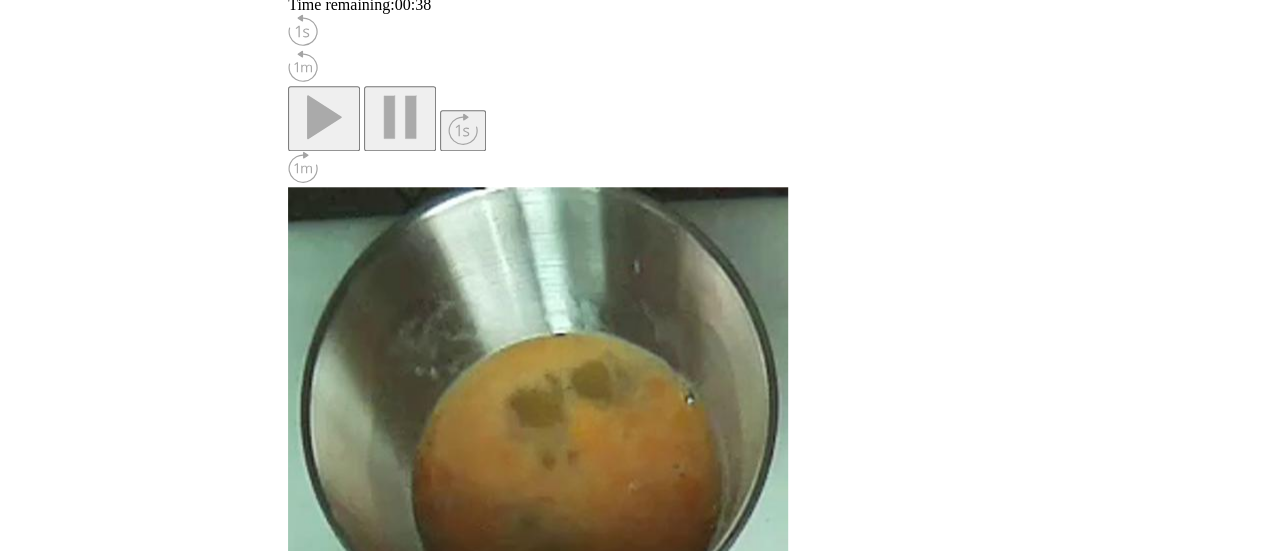 scroll, scrollTop: 926, scrollLeft: 0, axis: vertical 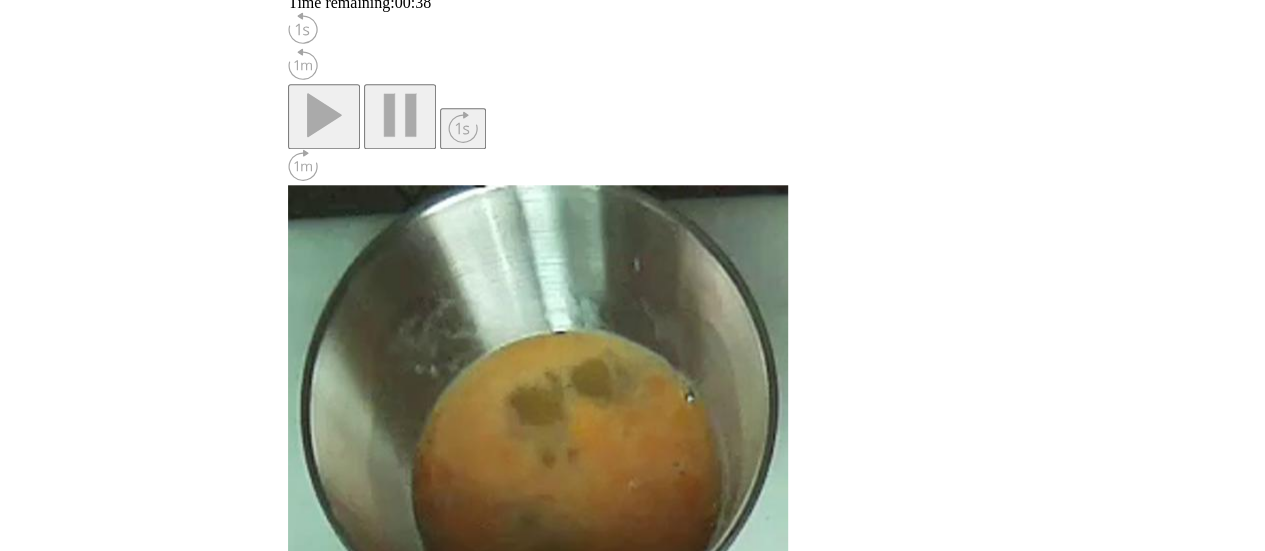 click on "**" at bounding box center [301, 2337] 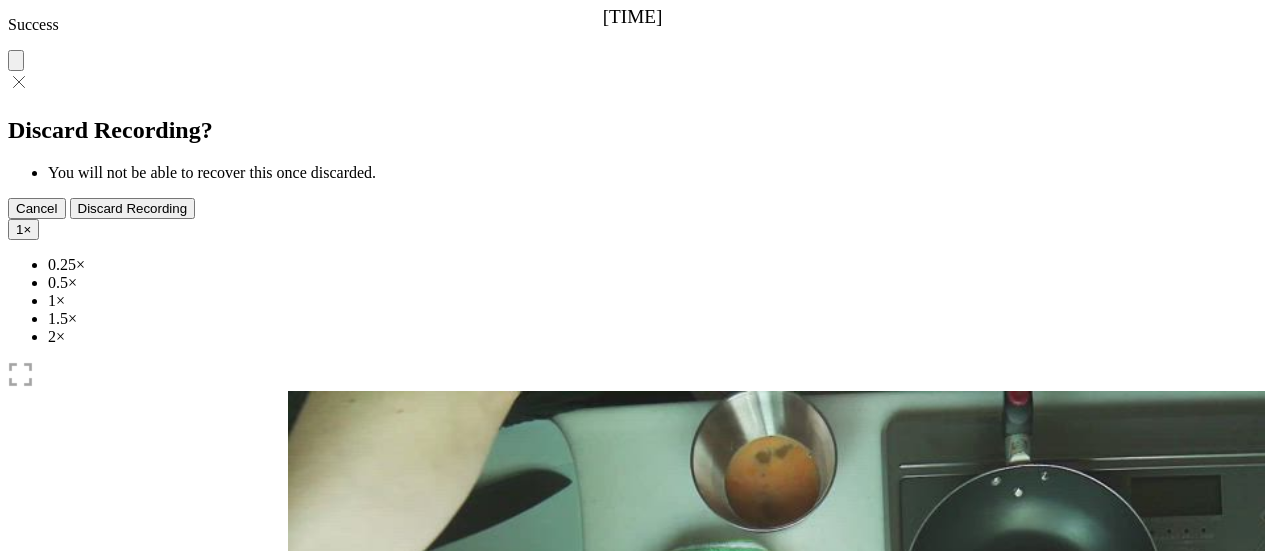 scroll, scrollTop: 0, scrollLeft: 0, axis: both 